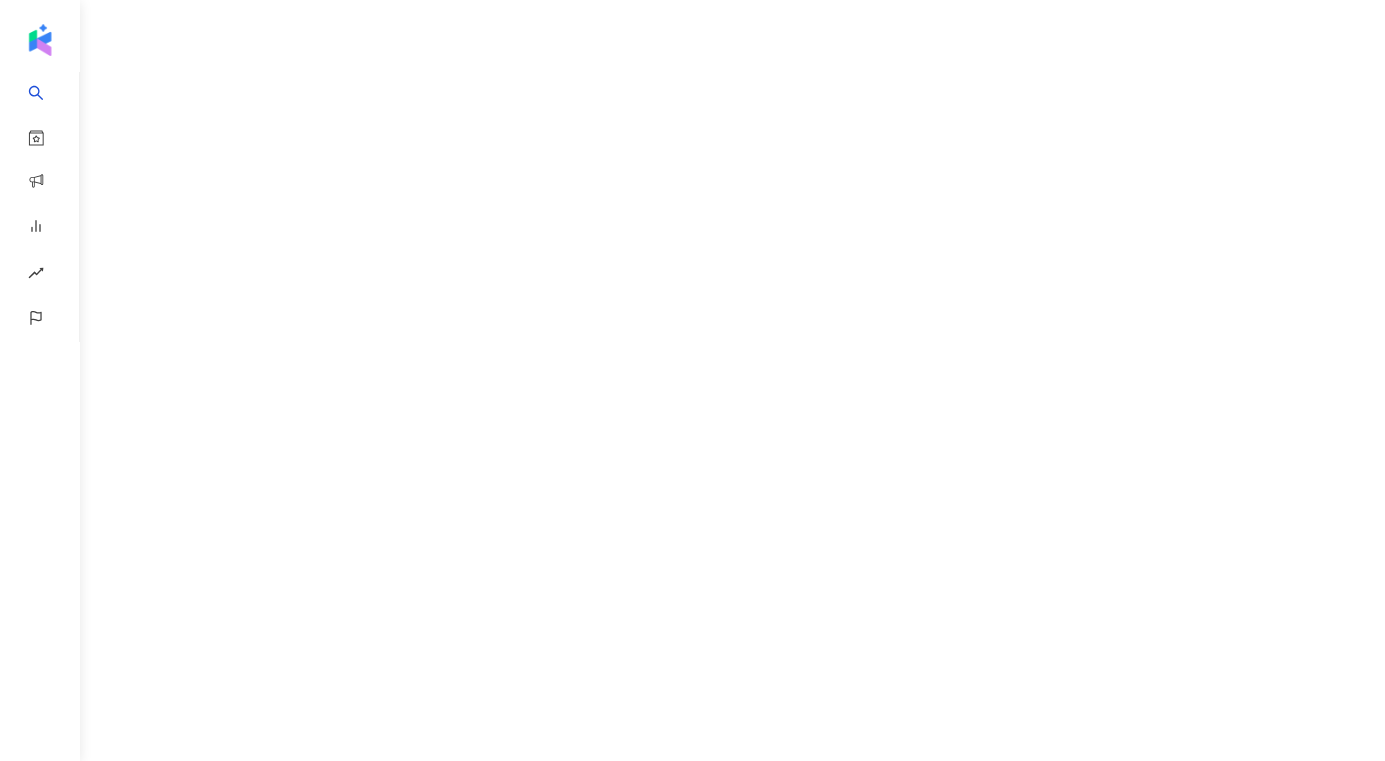 scroll, scrollTop: 0, scrollLeft: 0, axis: both 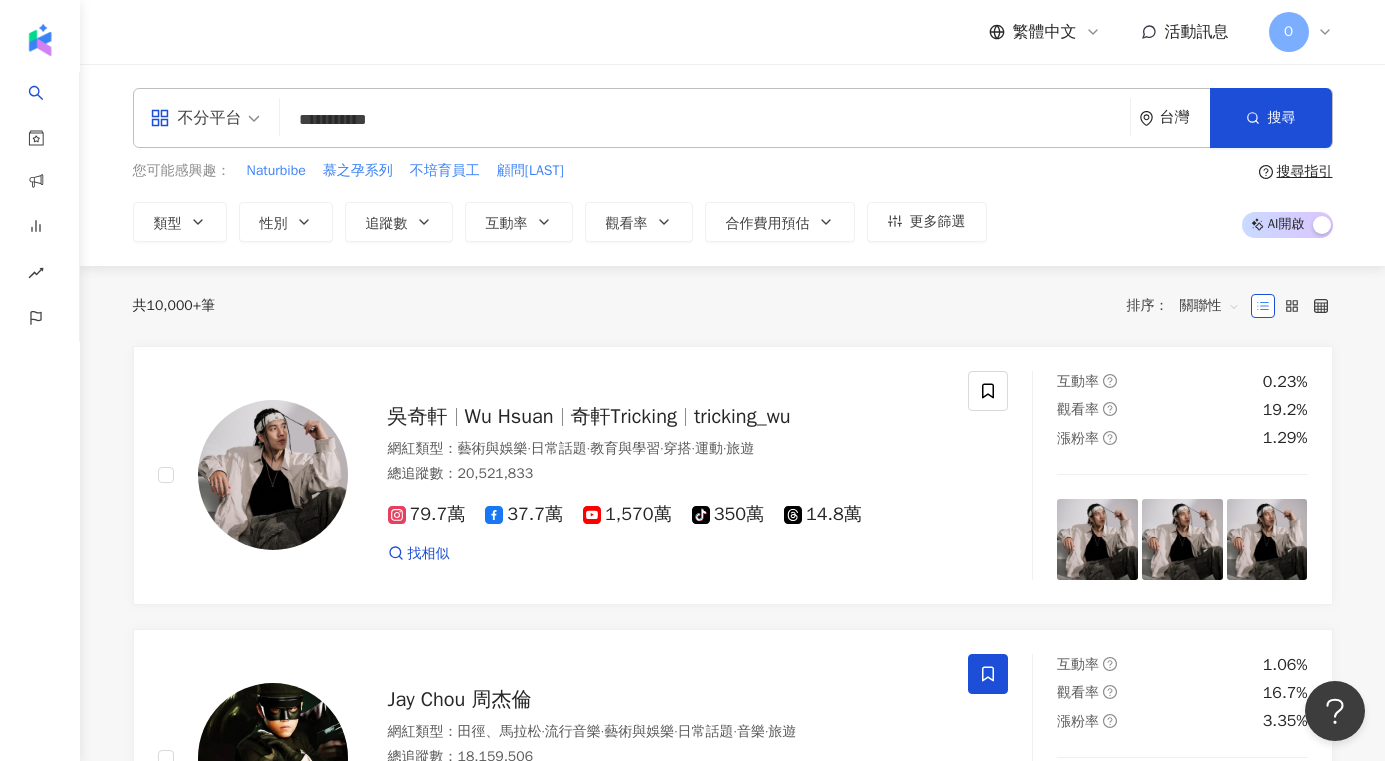 type on "***" 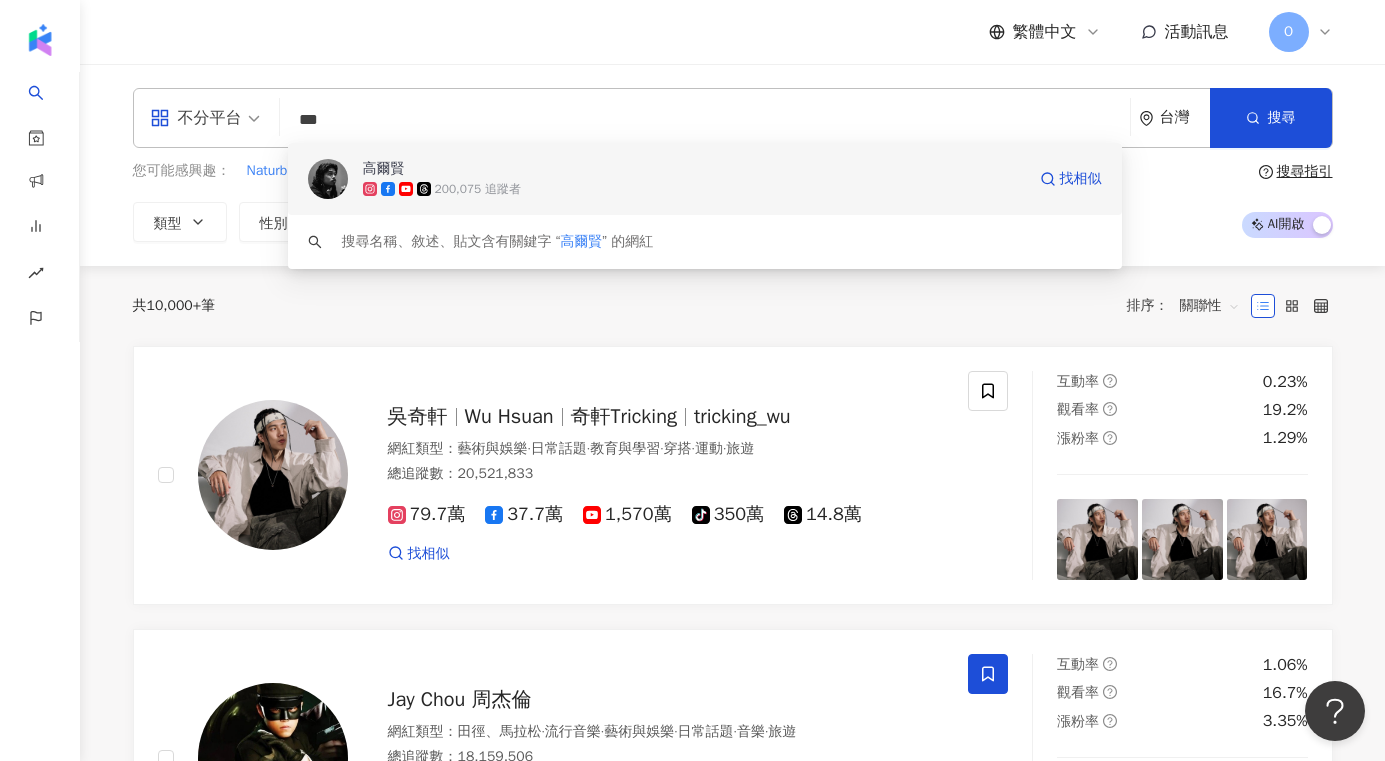 click on "高爾賢" at bounding box center [694, 169] 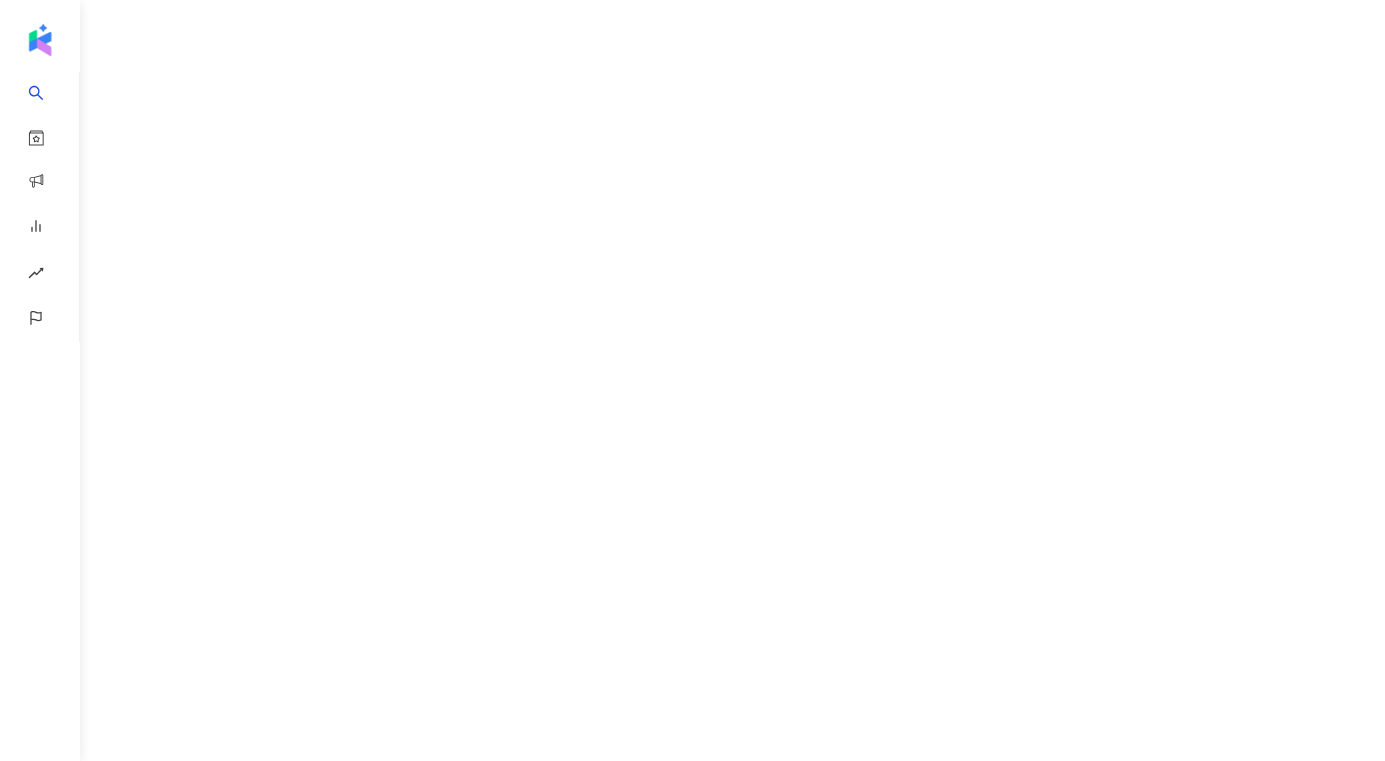 scroll, scrollTop: 0, scrollLeft: 0, axis: both 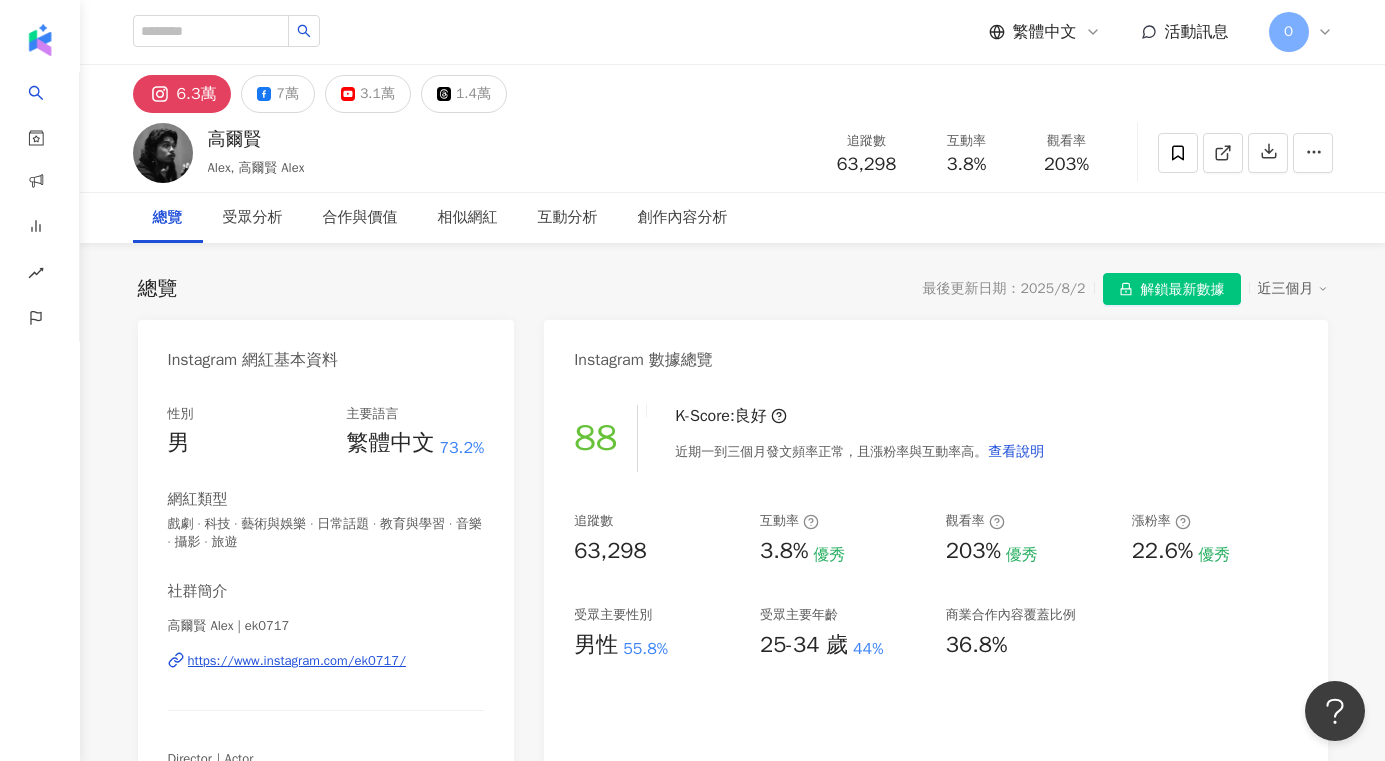 click on "解鎖最新數據" at bounding box center (1183, 290) 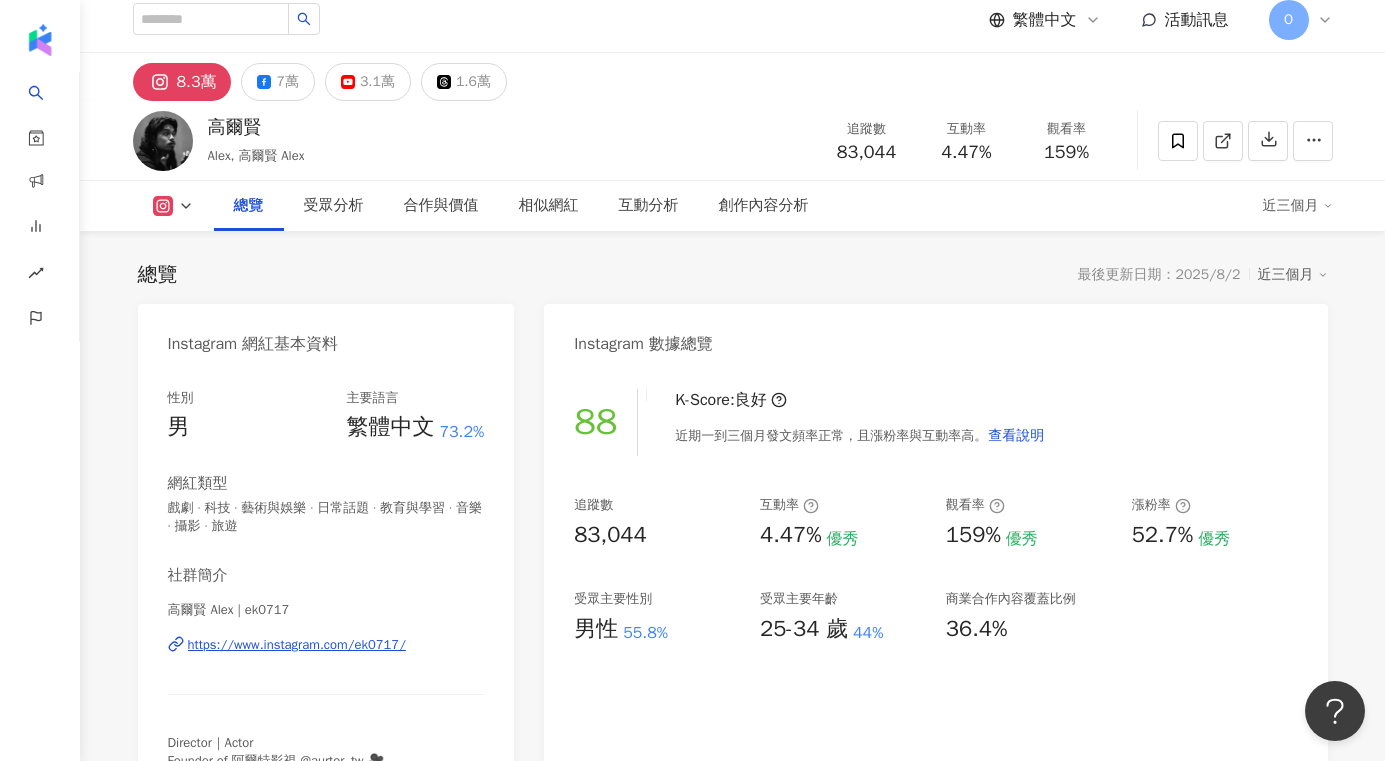 scroll, scrollTop: 0, scrollLeft: 0, axis: both 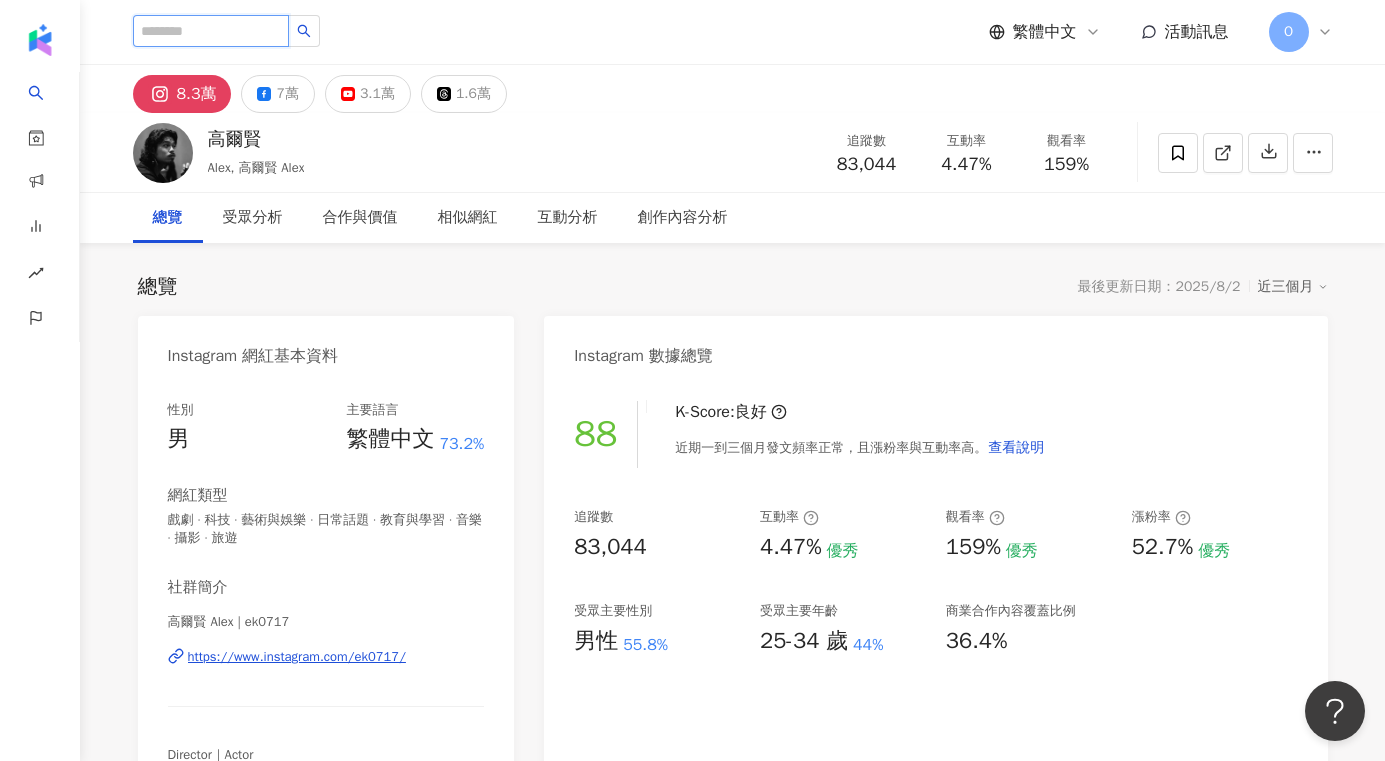 click at bounding box center [211, 31] 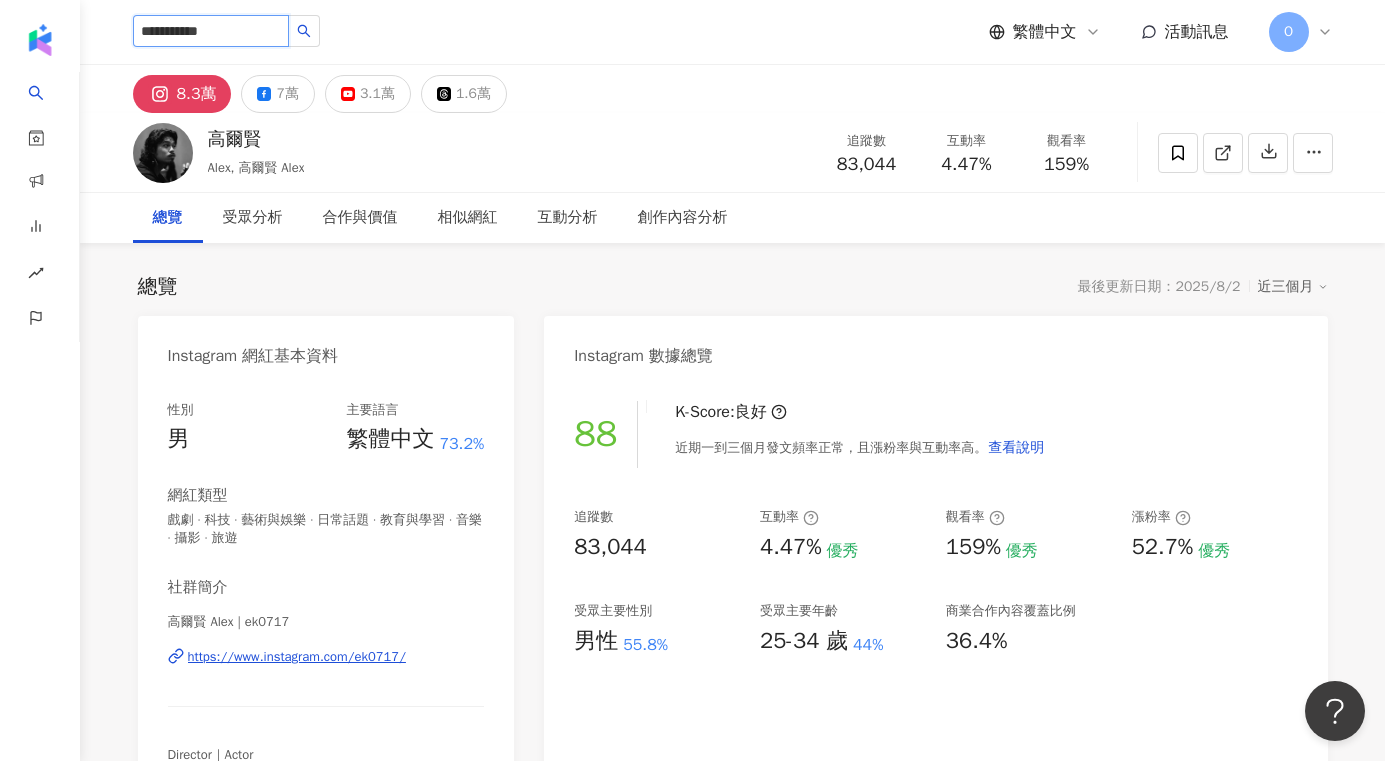 type on "***" 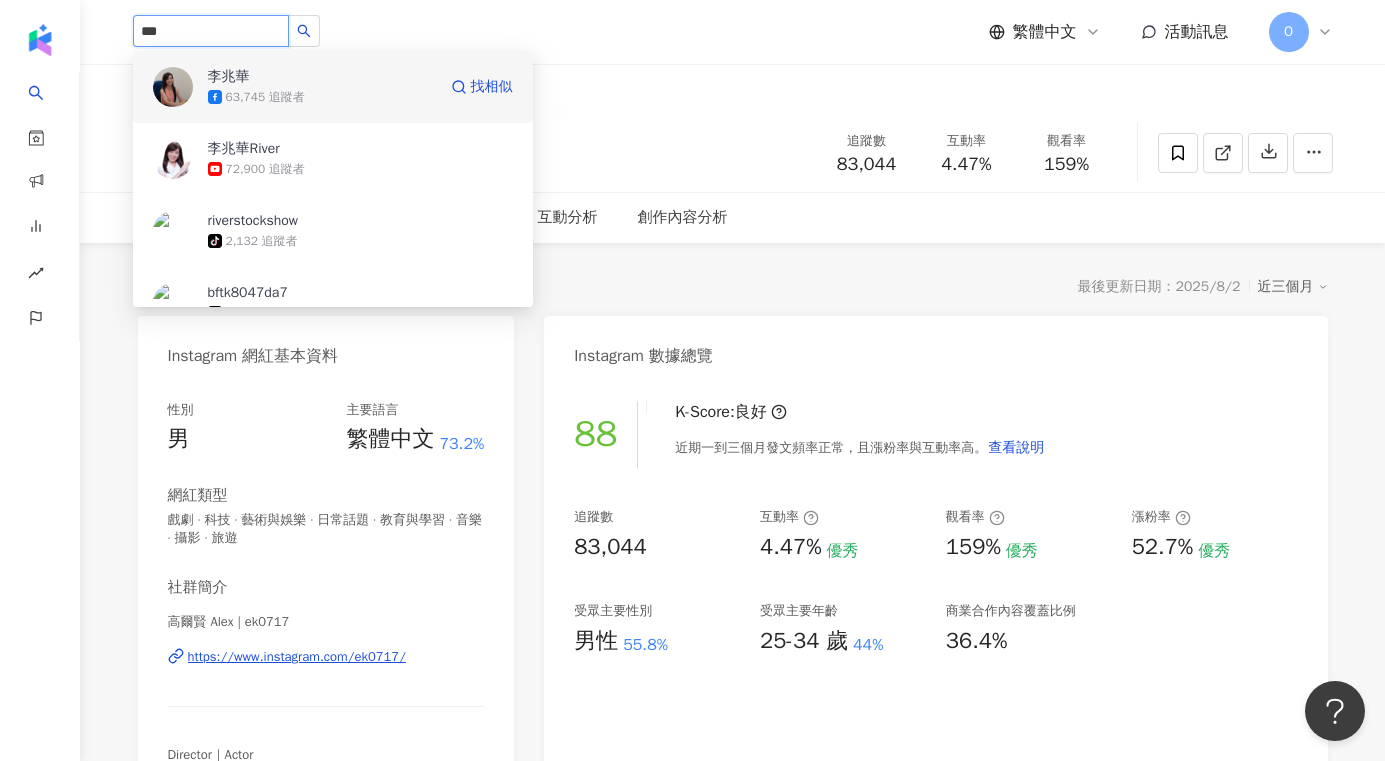 click on "63,745   追蹤者" at bounding box center [322, 97] 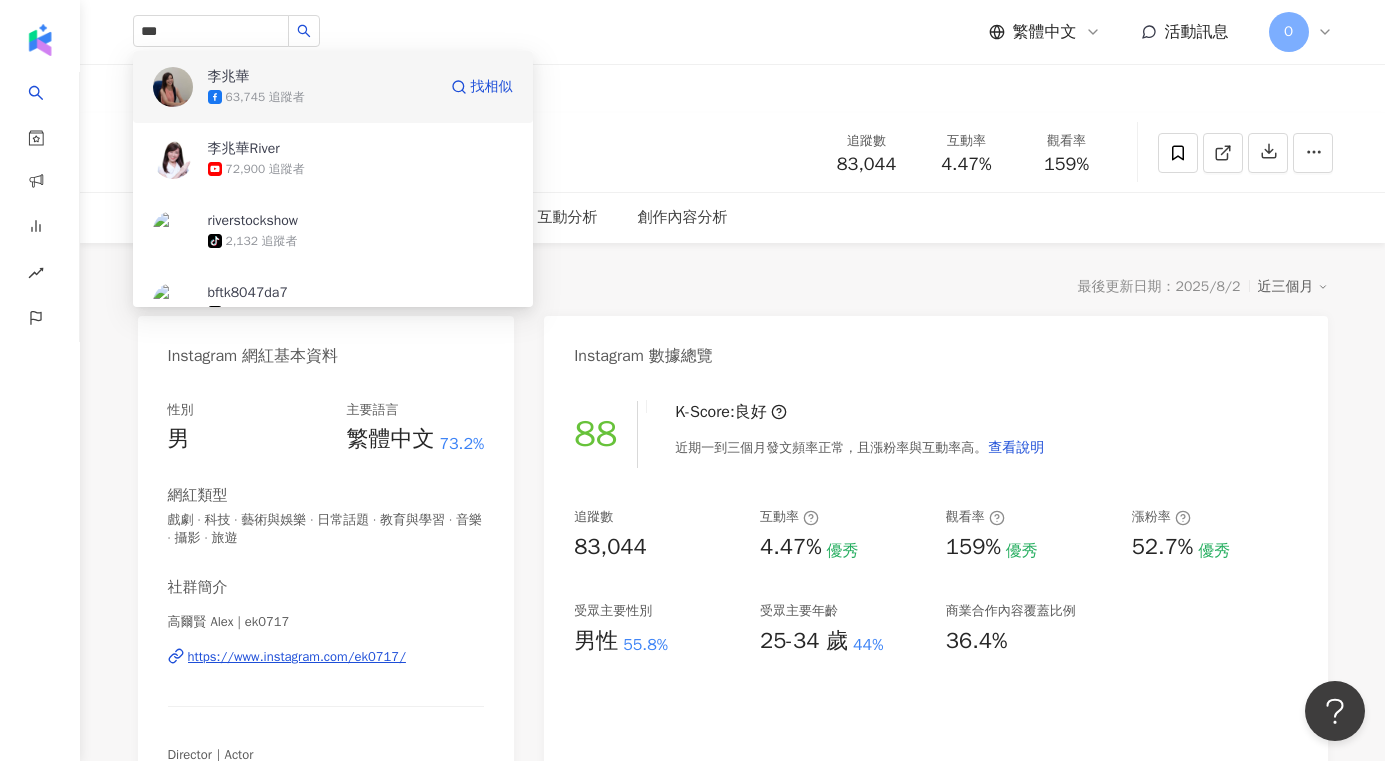 type 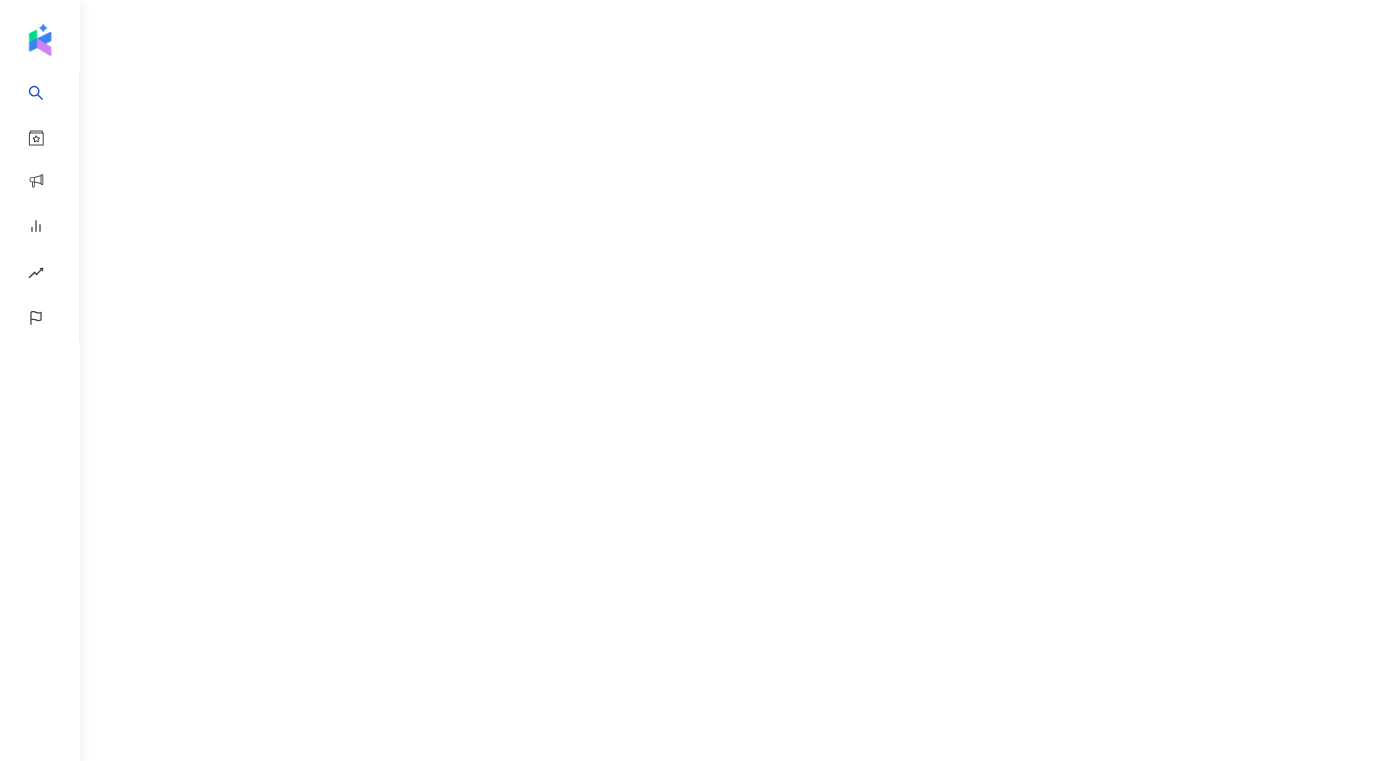 scroll, scrollTop: 0, scrollLeft: 0, axis: both 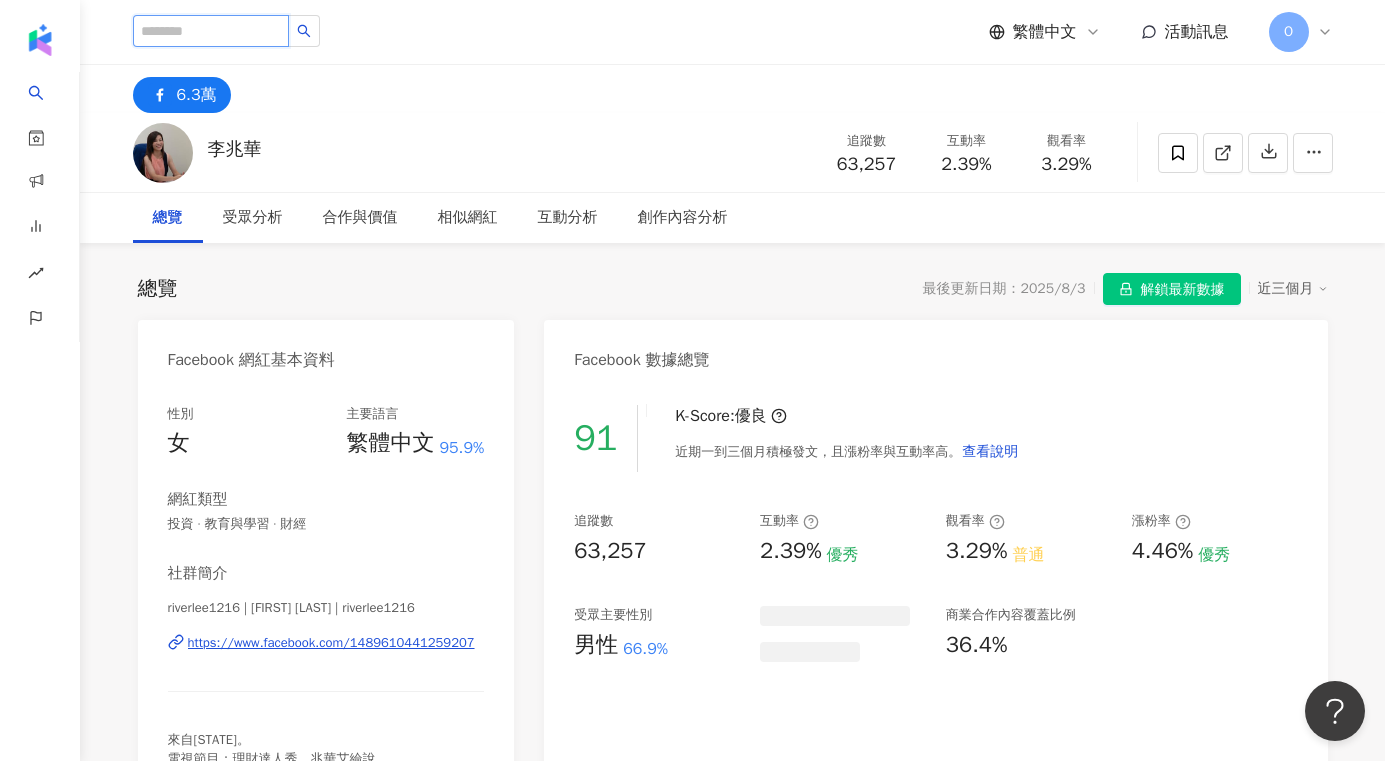 click at bounding box center [211, 31] 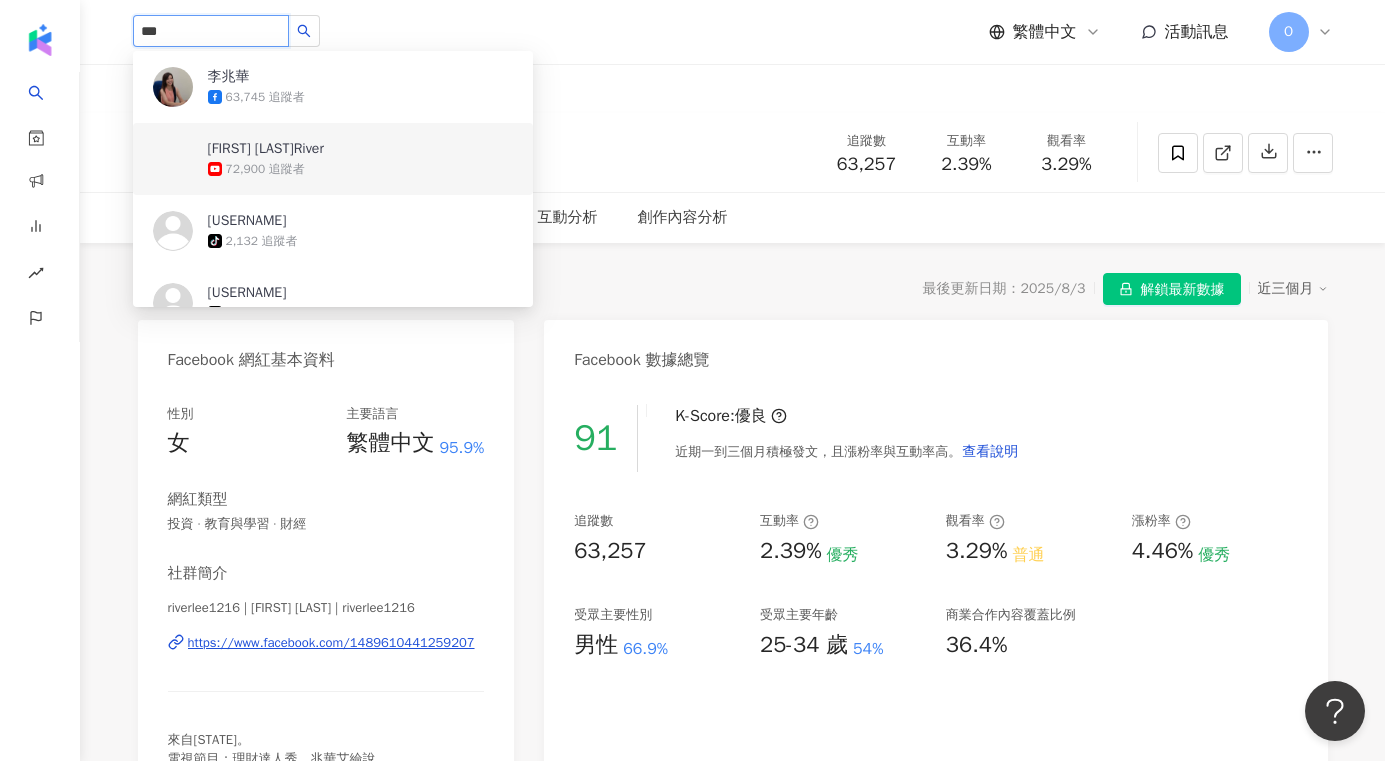 scroll, scrollTop: 86, scrollLeft: 0, axis: vertical 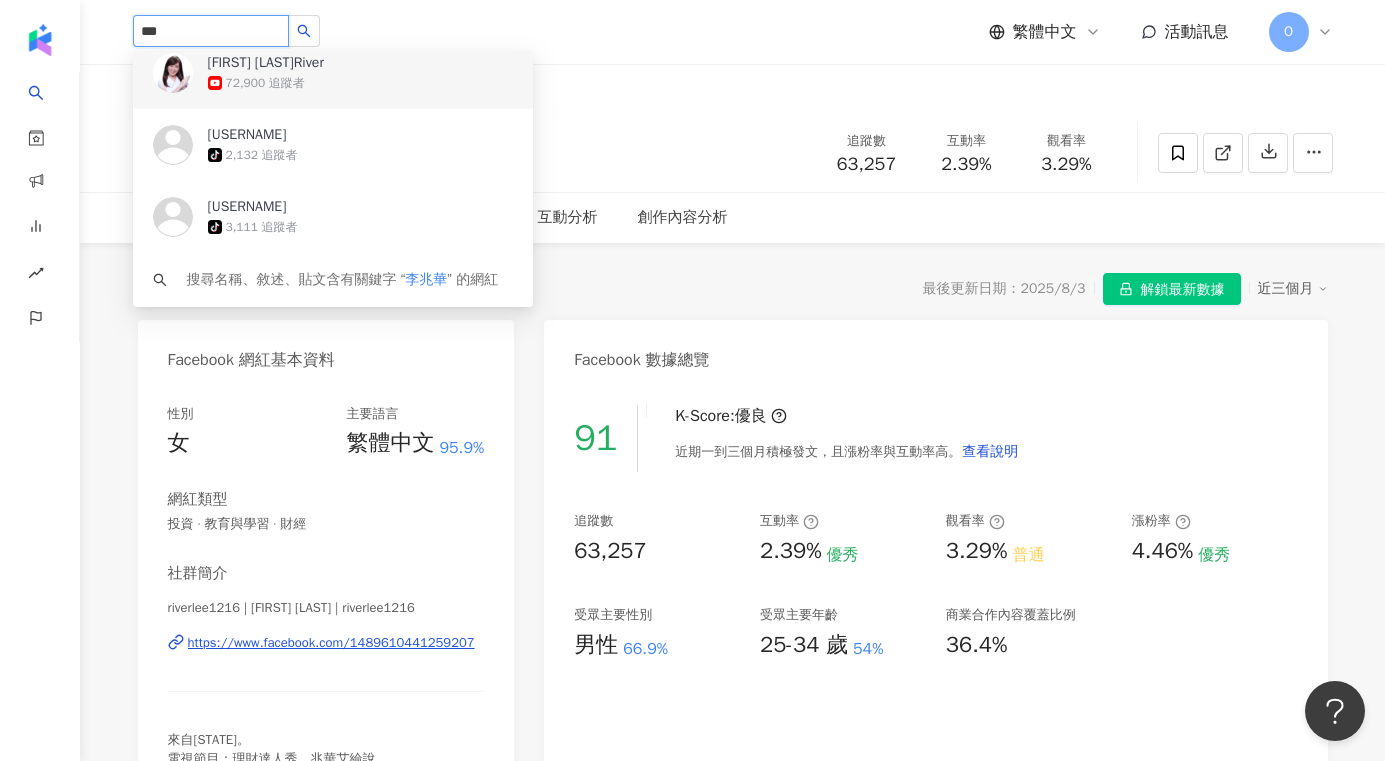 drag, startPoint x: 248, startPoint y: 22, endPoint x: 101, endPoint y: 22, distance: 147 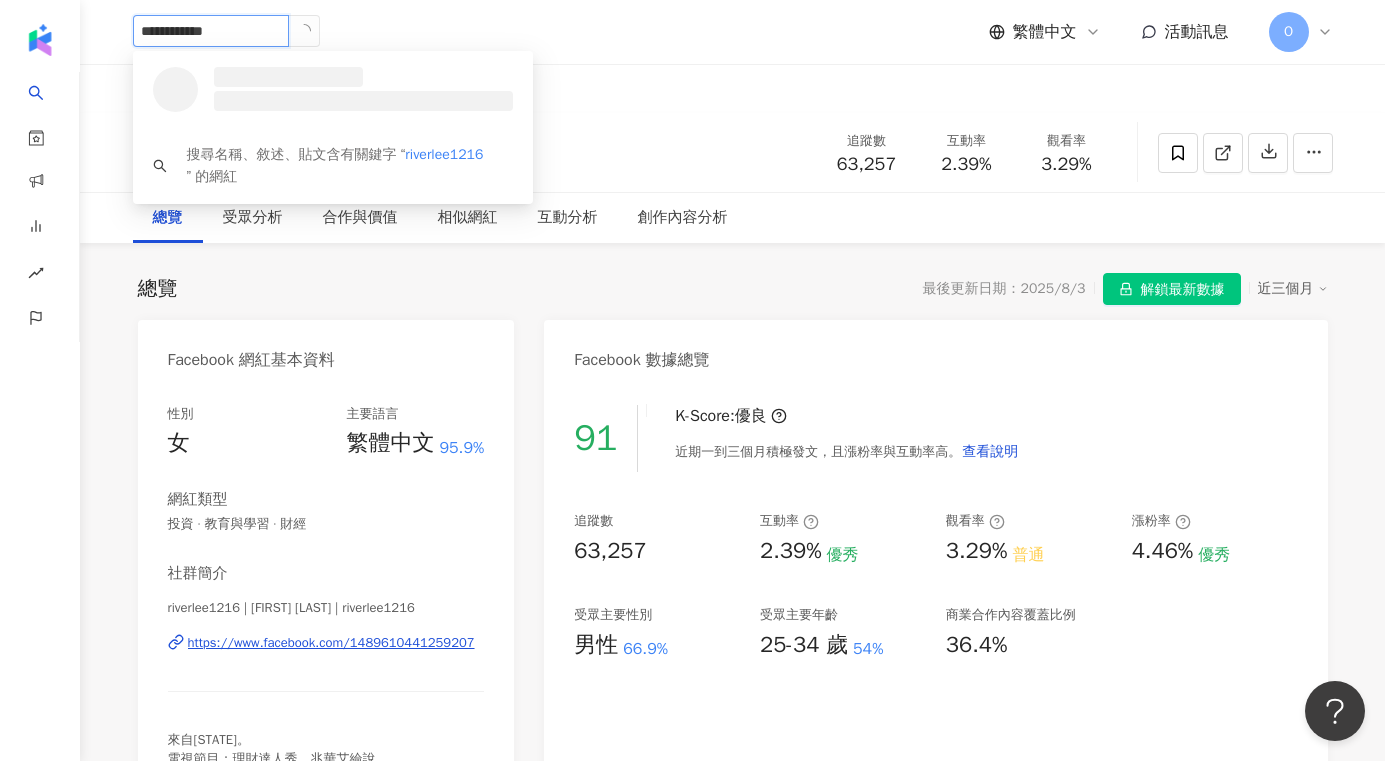 scroll, scrollTop: 0, scrollLeft: 0, axis: both 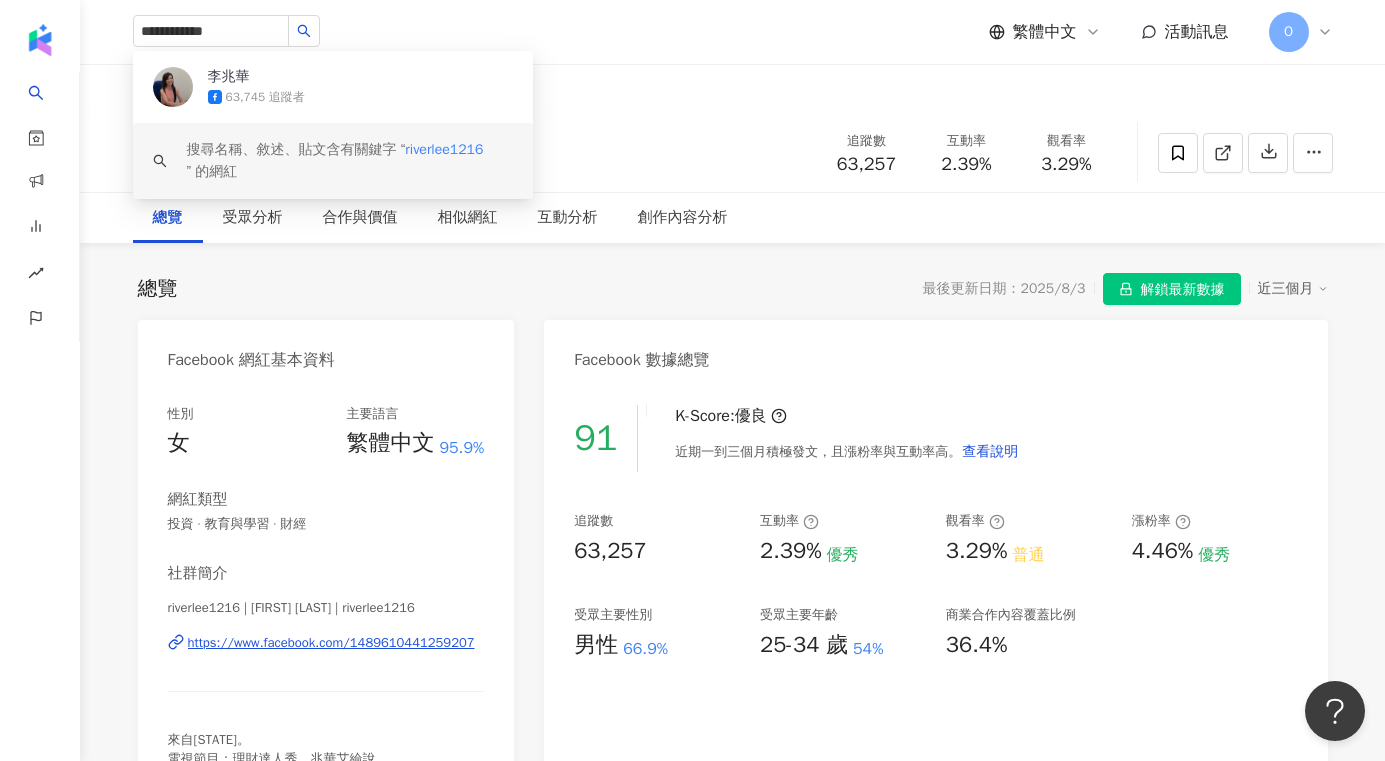 click on "總覽 最後更新日期：2025/8/3 解鎖最新數據 近三個月" at bounding box center [733, 289] 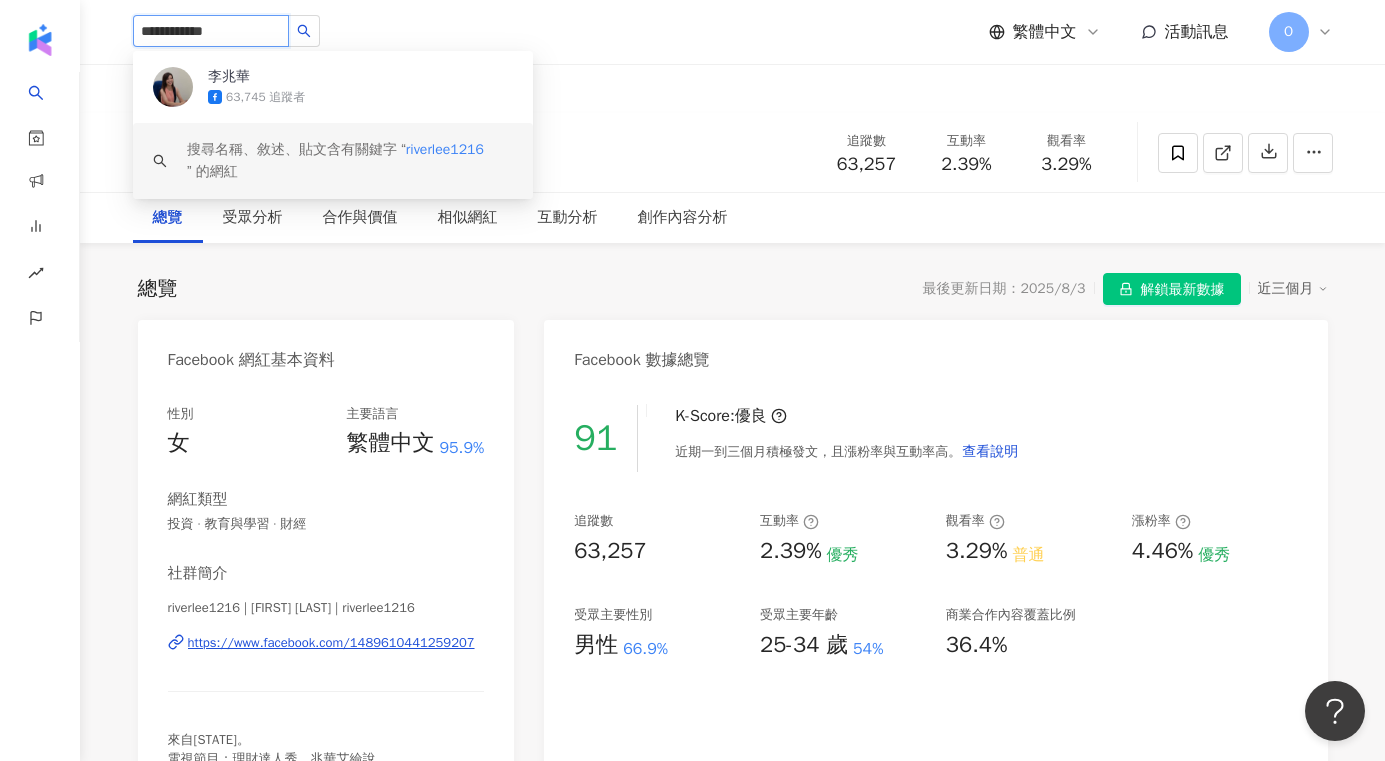click on "**********" at bounding box center (692, 3543) 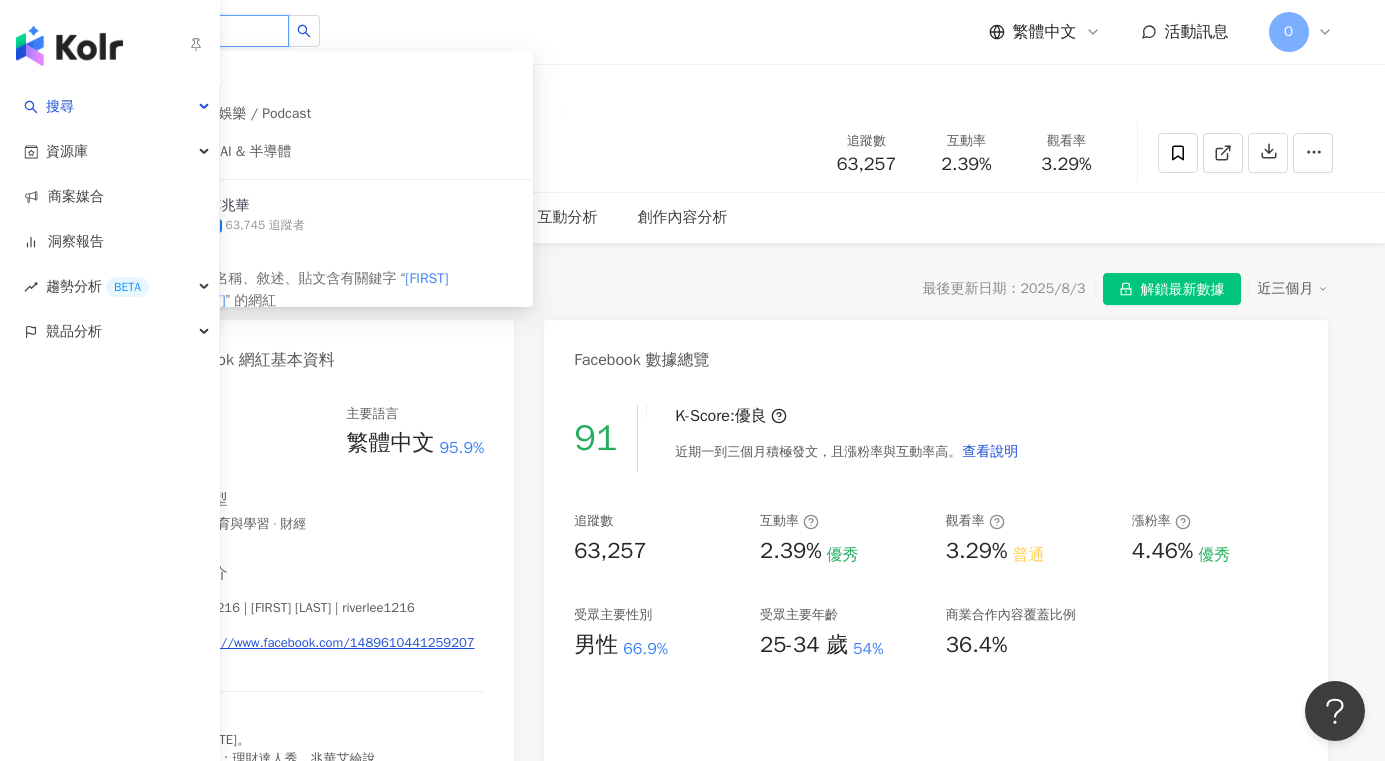 type on "**" 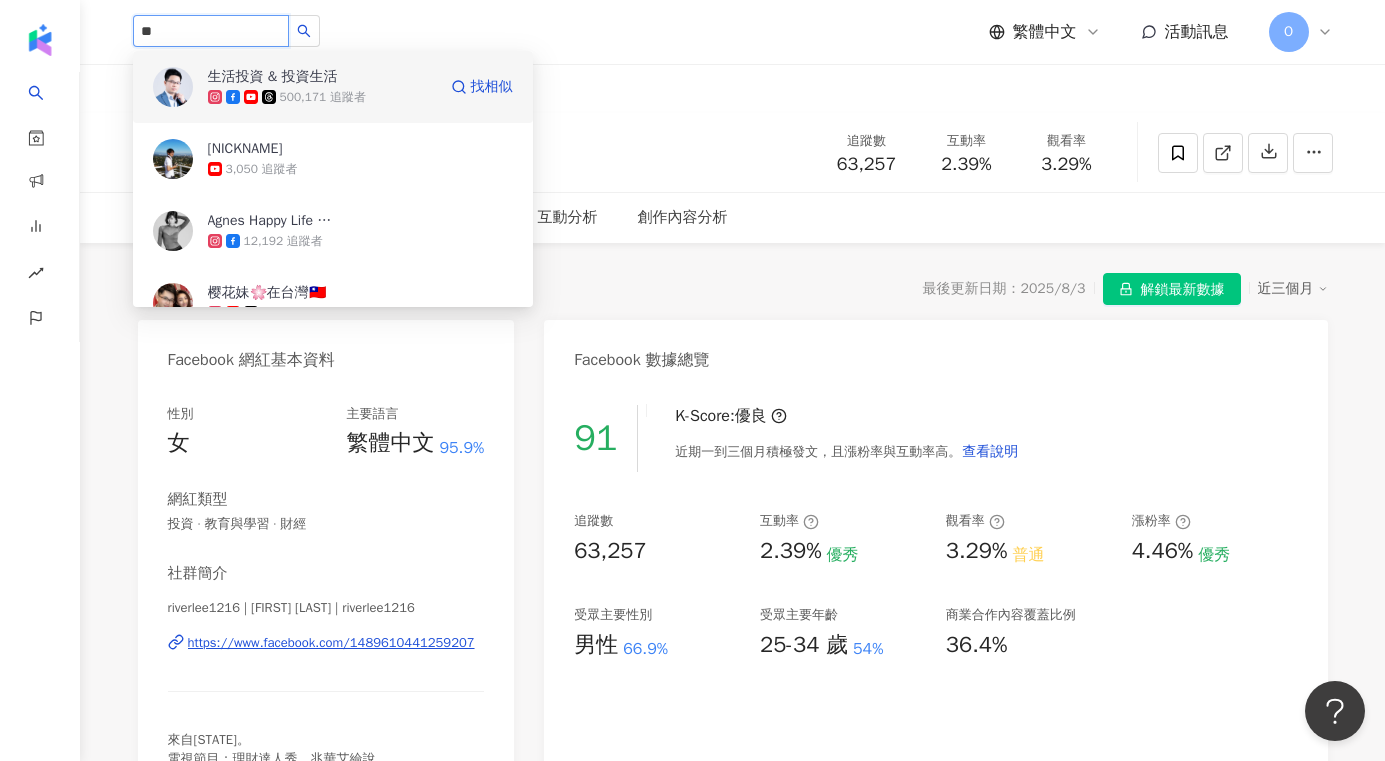click on "500,171   追蹤者" at bounding box center (322, 97) 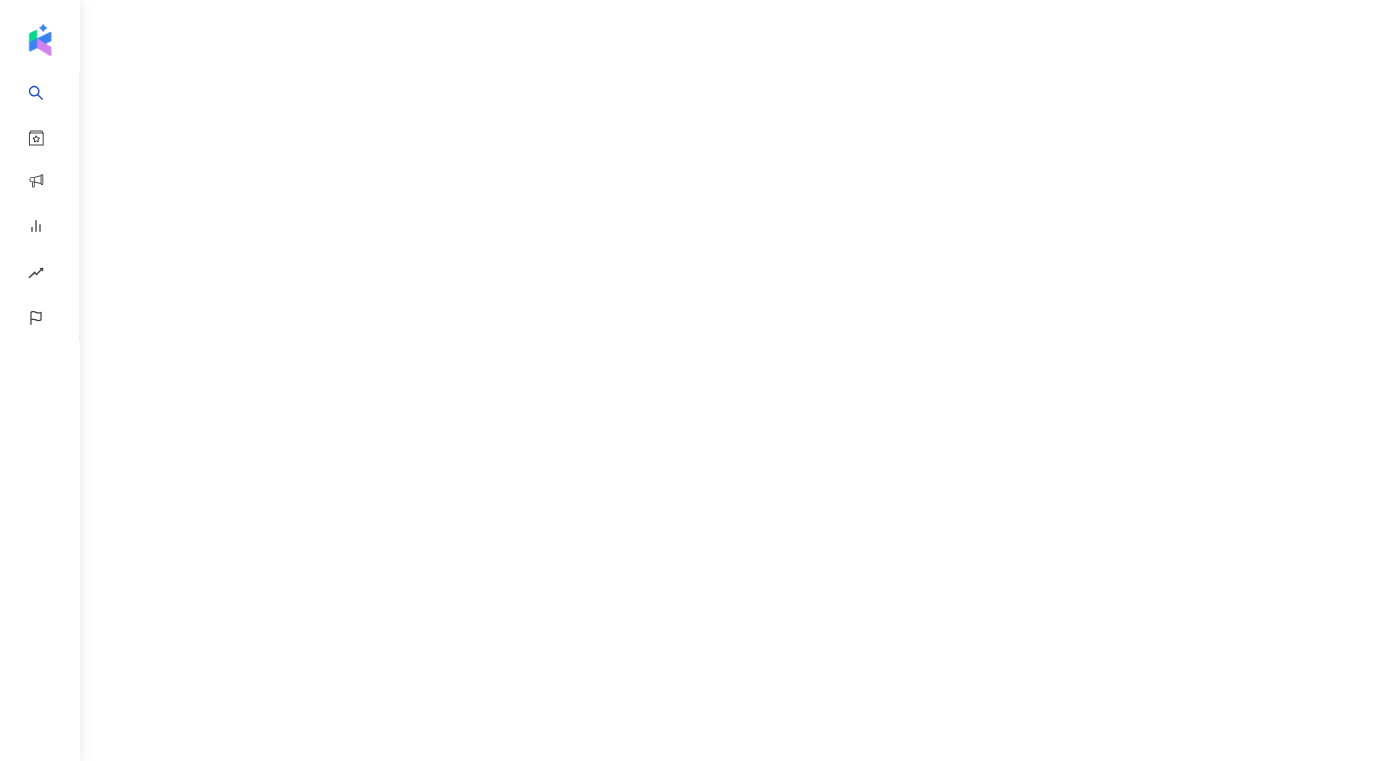 scroll, scrollTop: 0, scrollLeft: 0, axis: both 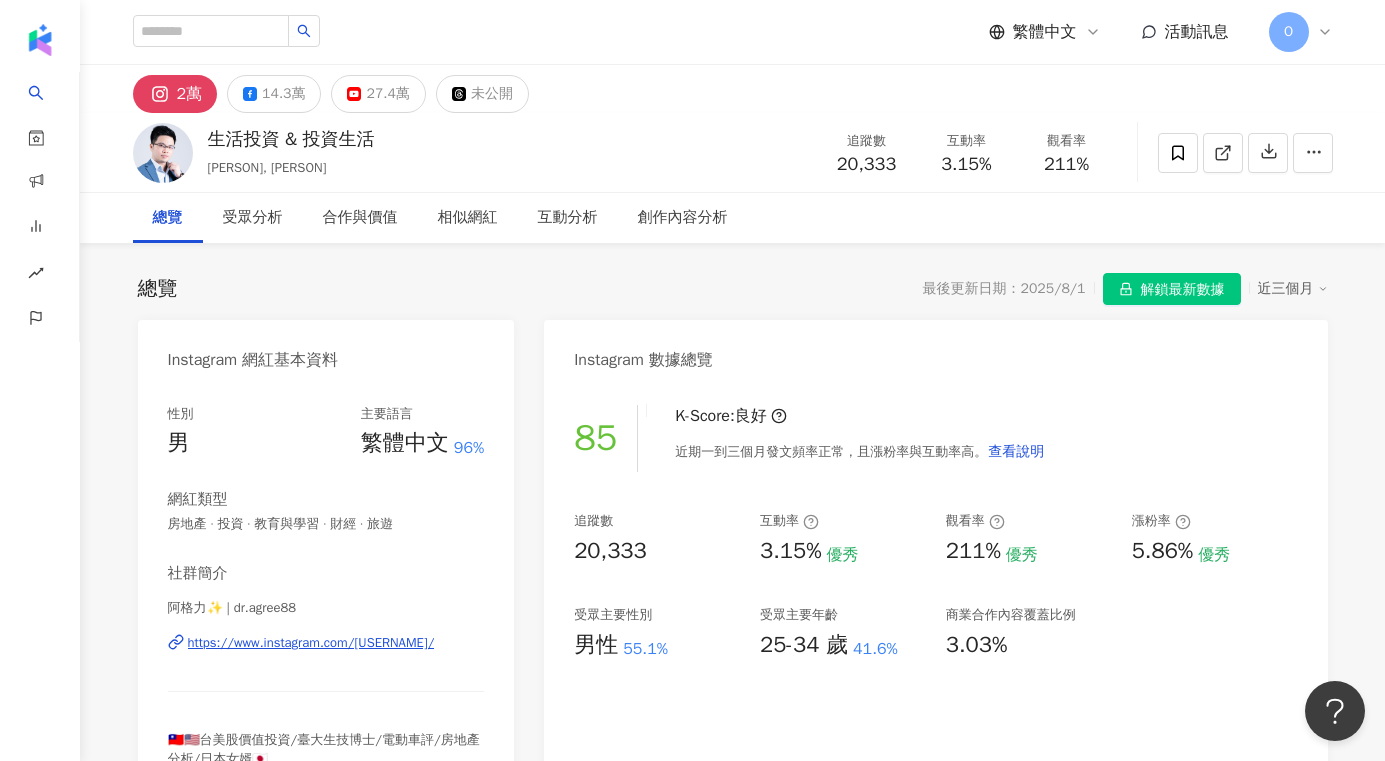 click on "解鎖最新數據" at bounding box center (1183, 290) 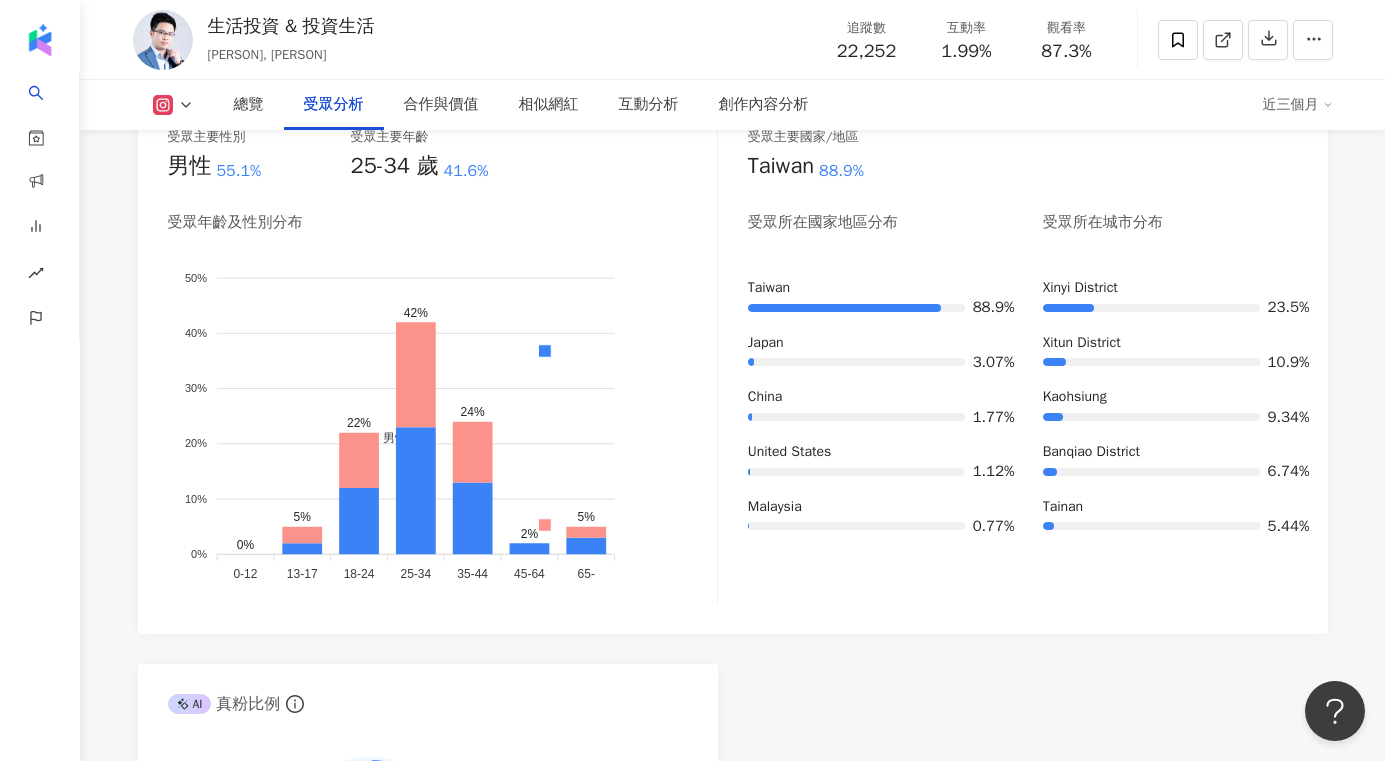 scroll, scrollTop: 1794, scrollLeft: 0, axis: vertical 